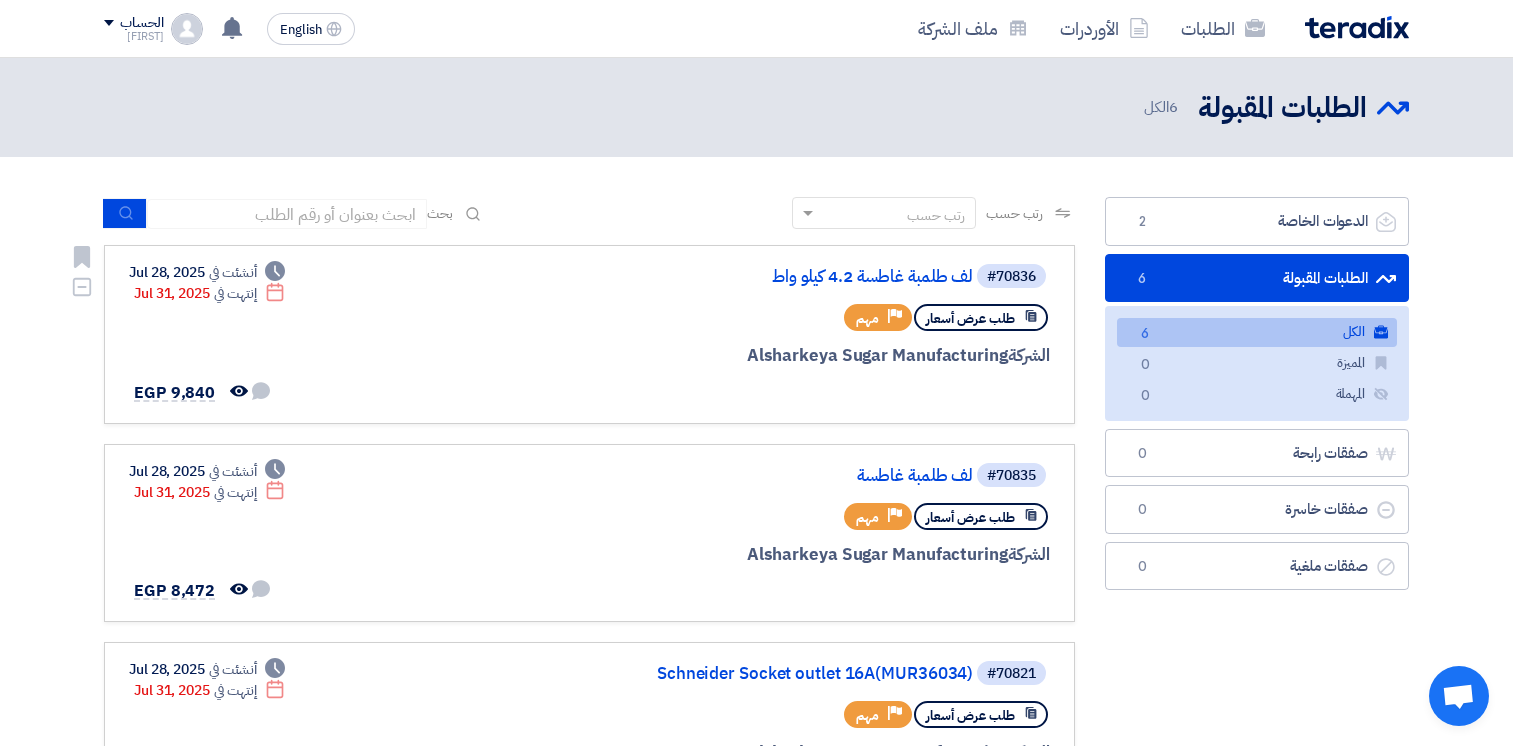 scroll, scrollTop: 0, scrollLeft: 0, axis: both 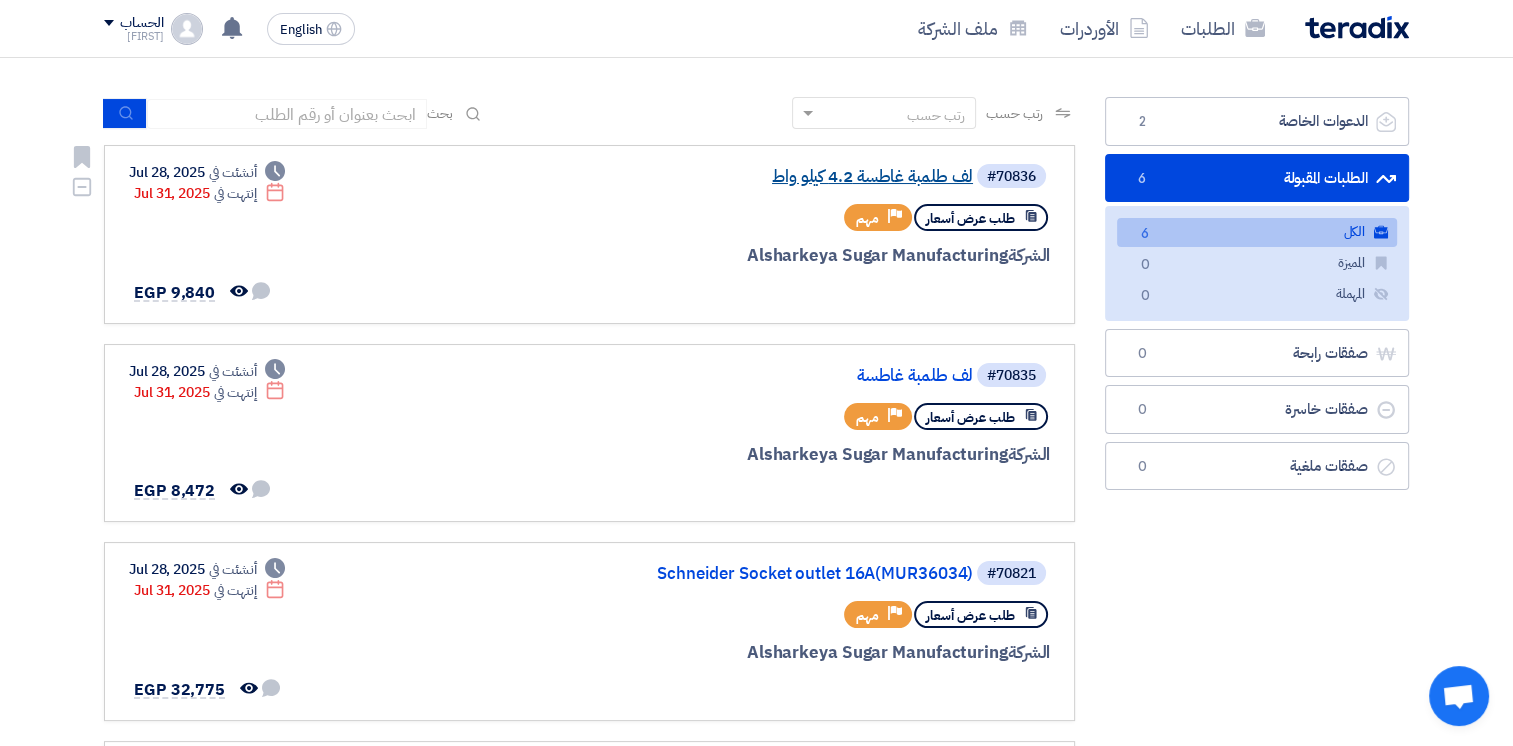 click on "لف طلمبة غاطسة 4.2 كيلو واط" 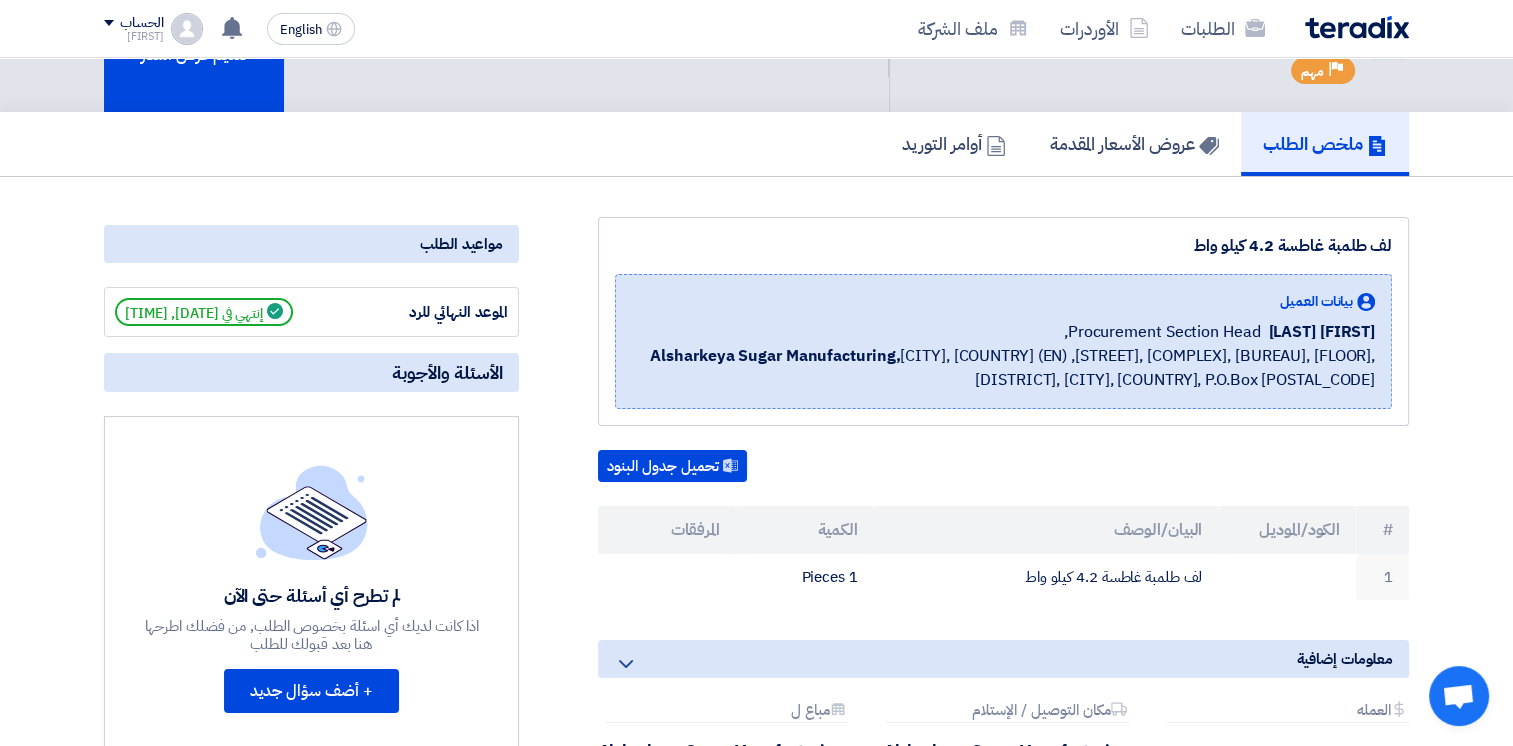 scroll, scrollTop: 200, scrollLeft: 0, axis: vertical 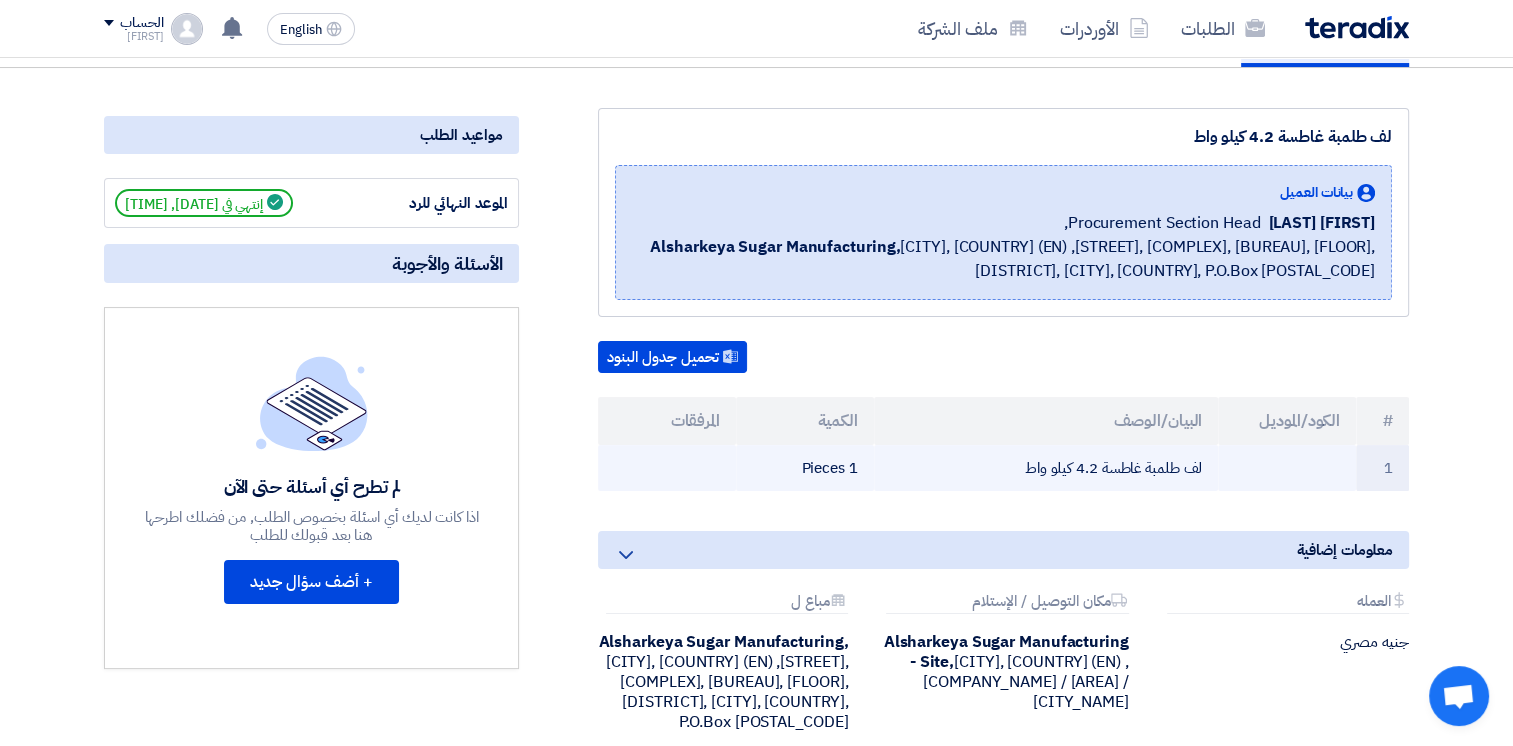click on "لف طلمبة غاطسة 4.2 كيلو واط" 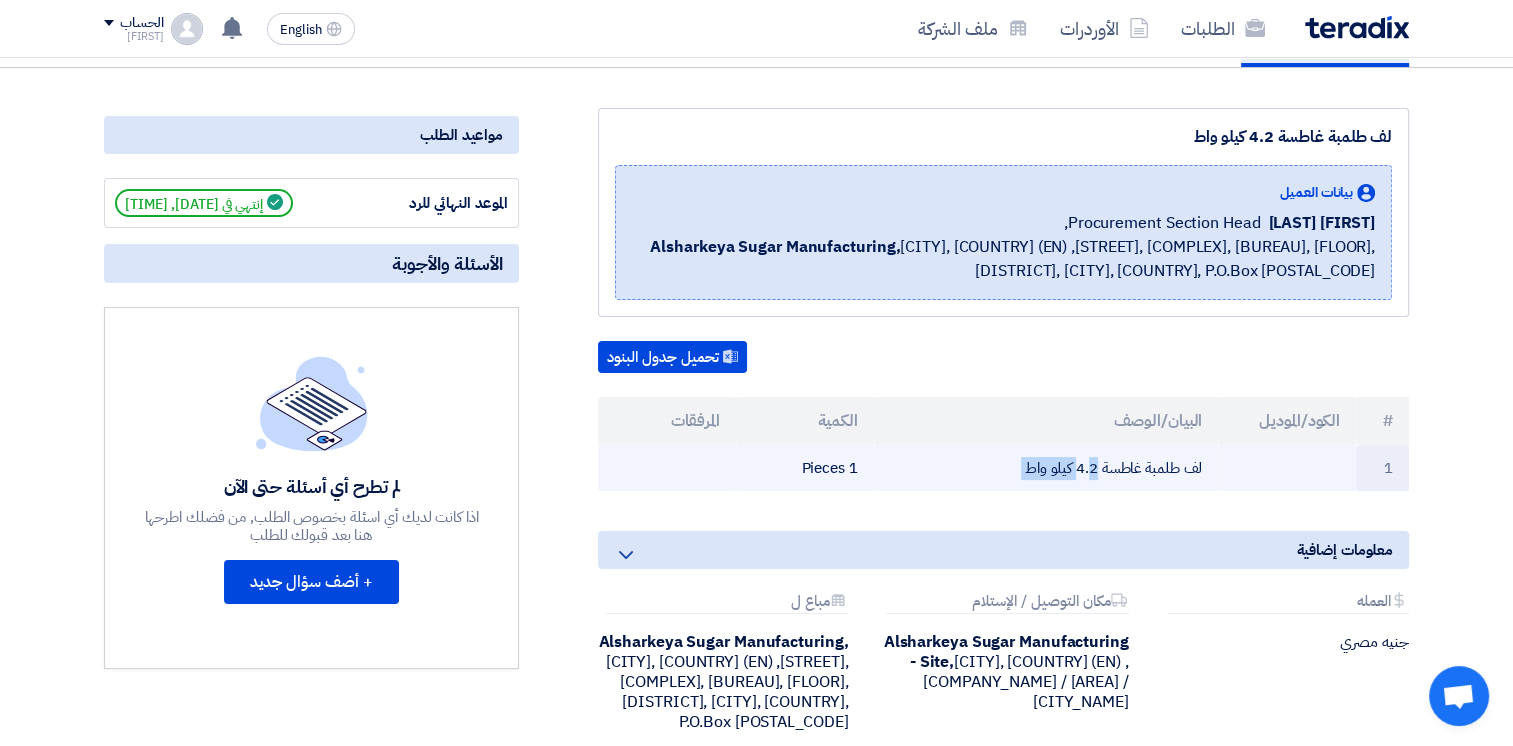 click on "لف طلمبة غاطسة 4.2 كيلو واط" 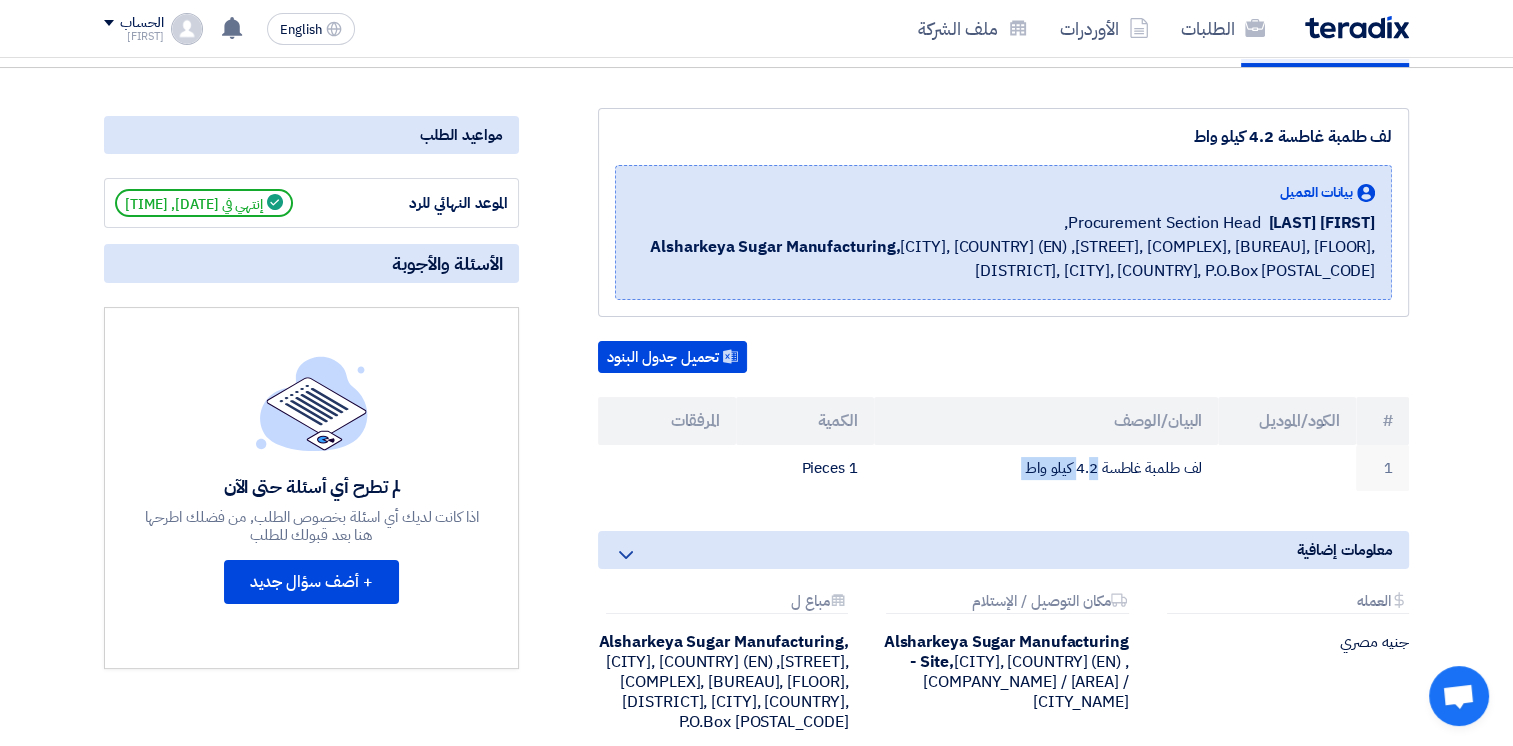 copy on "لف طلمبة غاطسة 4.2 كيلو واط" 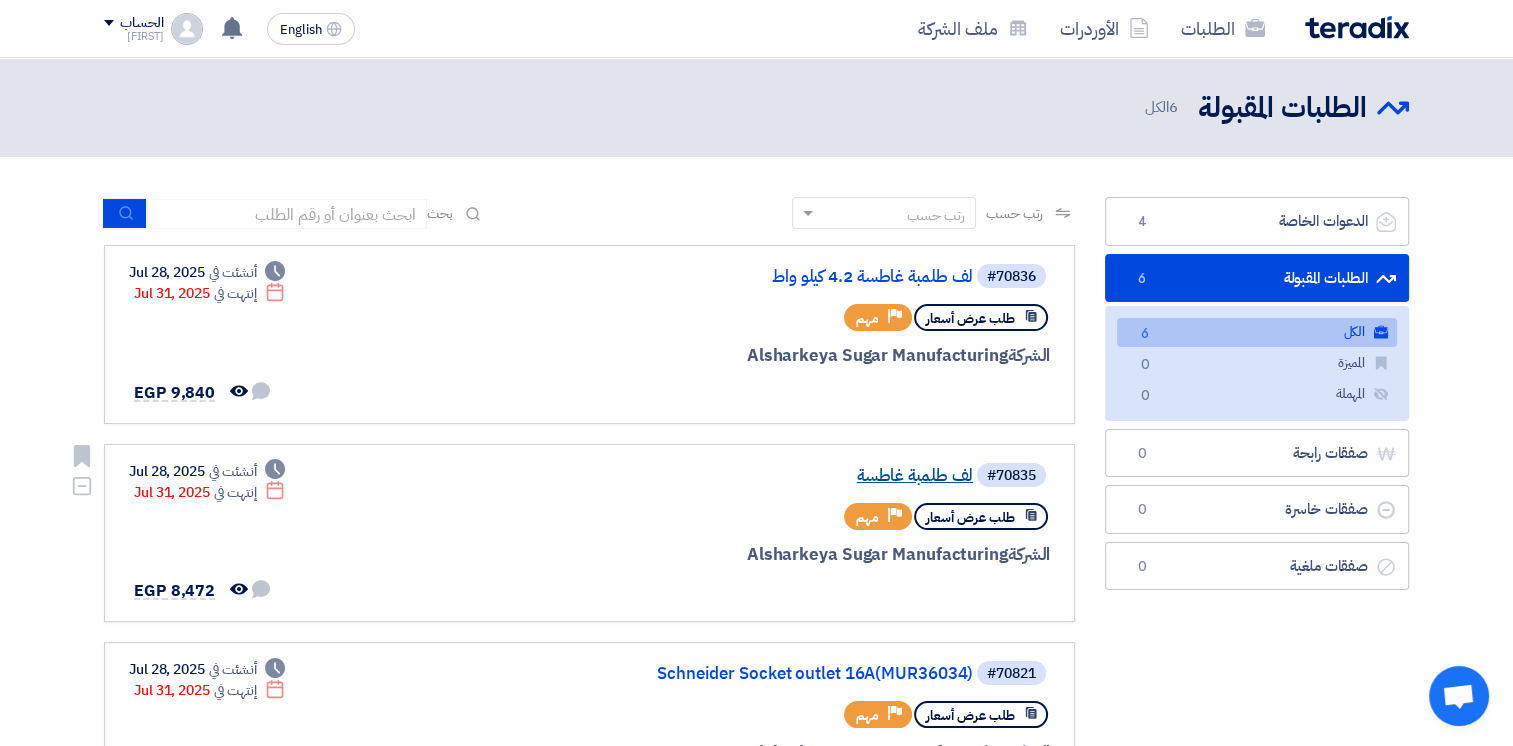 click on "لف طلمبة غاطسة" 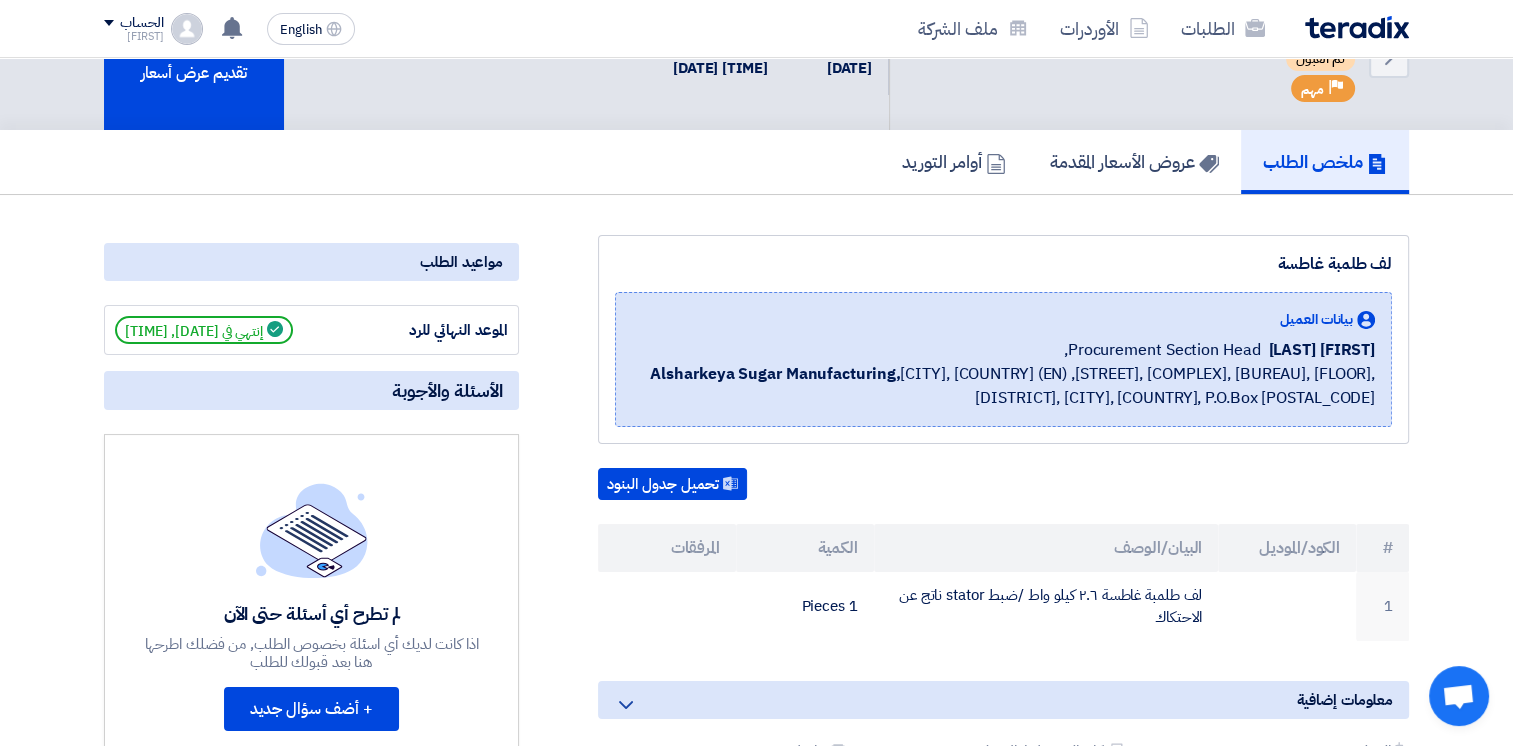 scroll, scrollTop: 200, scrollLeft: 0, axis: vertical 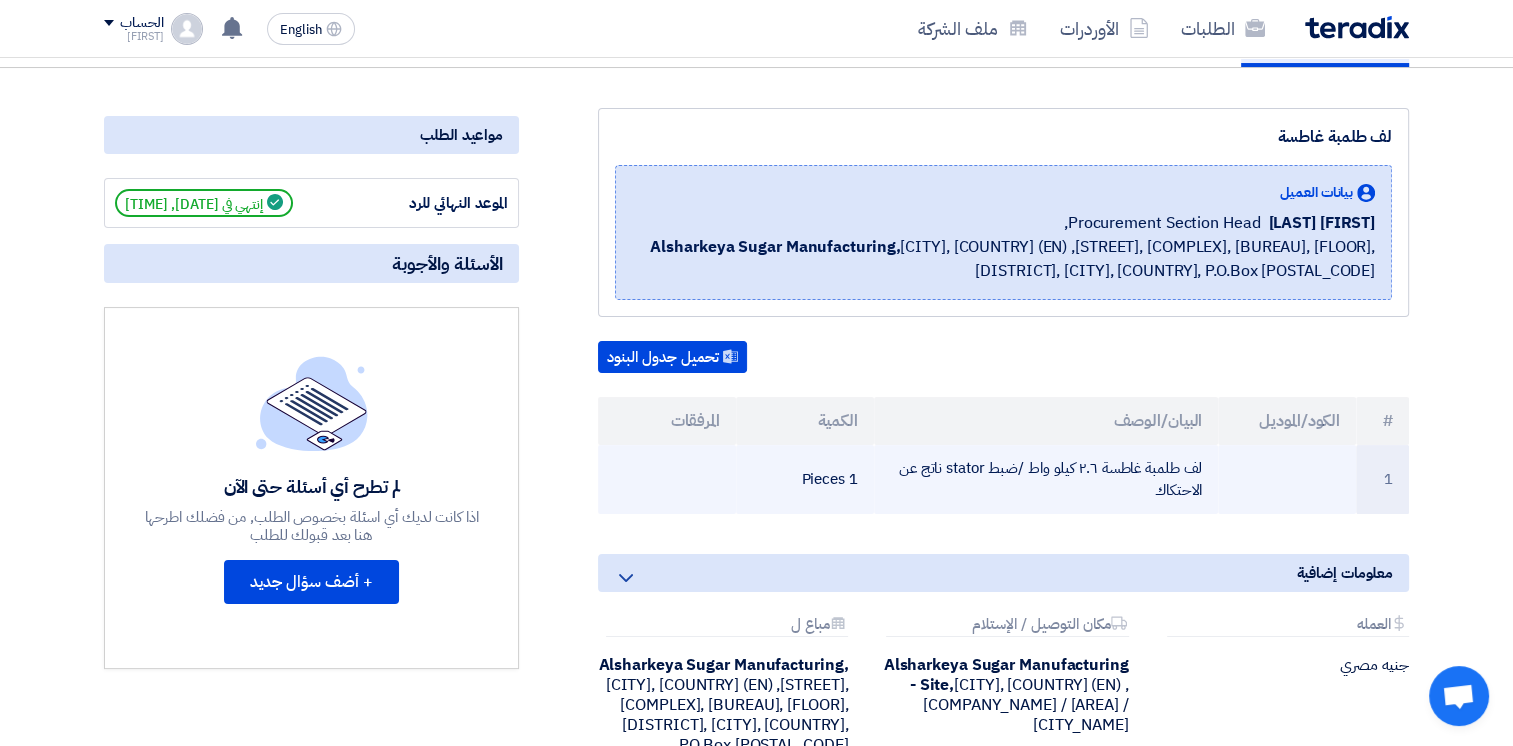 click on "لف طلمبة غاطسة ٢.٦ كيلو واط /ضبط stator ناتج عن الاحتكاك" 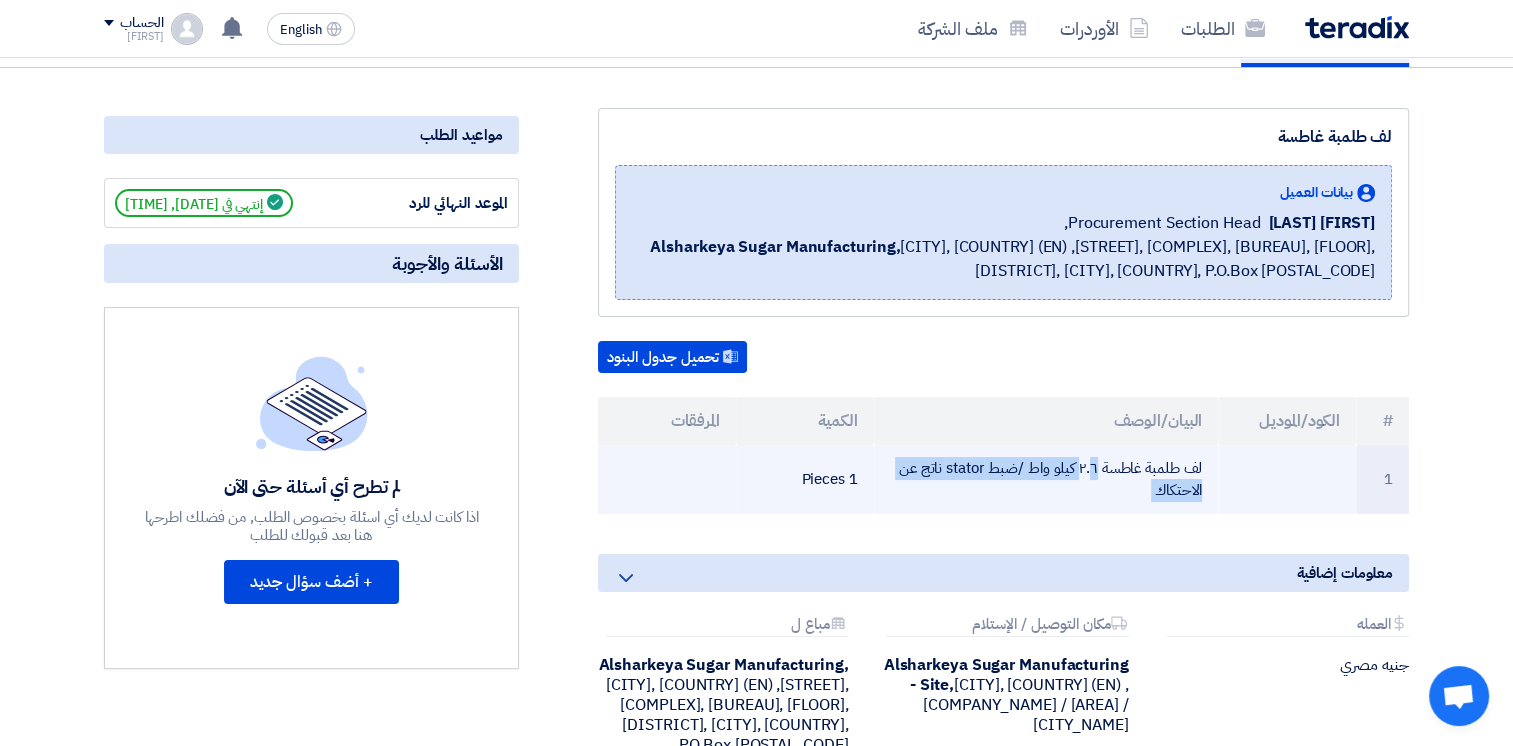 click on "لف طلمبة غاطسة ٢.٦ كيلو واط /ضبط stator ناتج عن الاحتكاك" 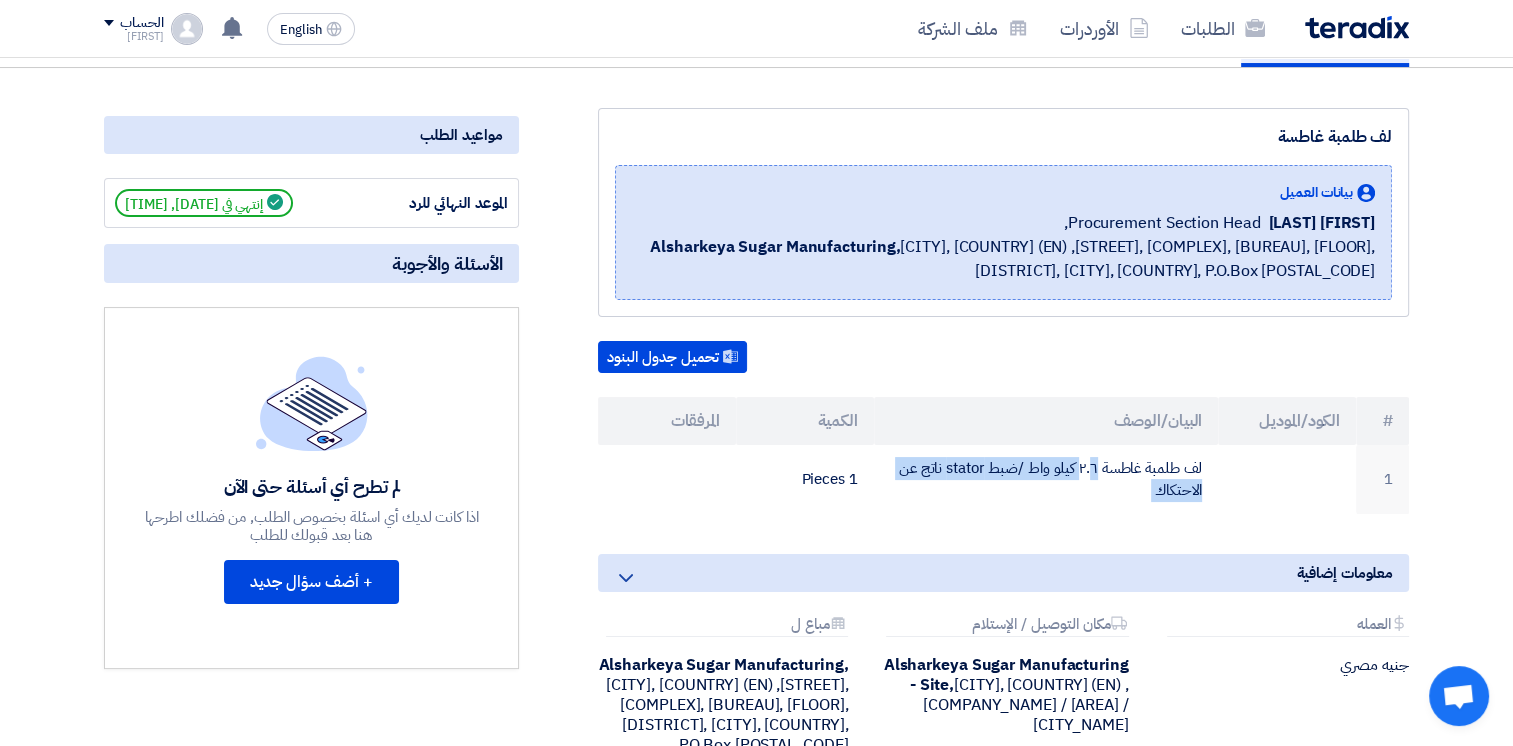 copy on "لف طلمبة غاطسة ٢.٦ كيلو واط /ضبط stator ناتج عن الاحتكاك" 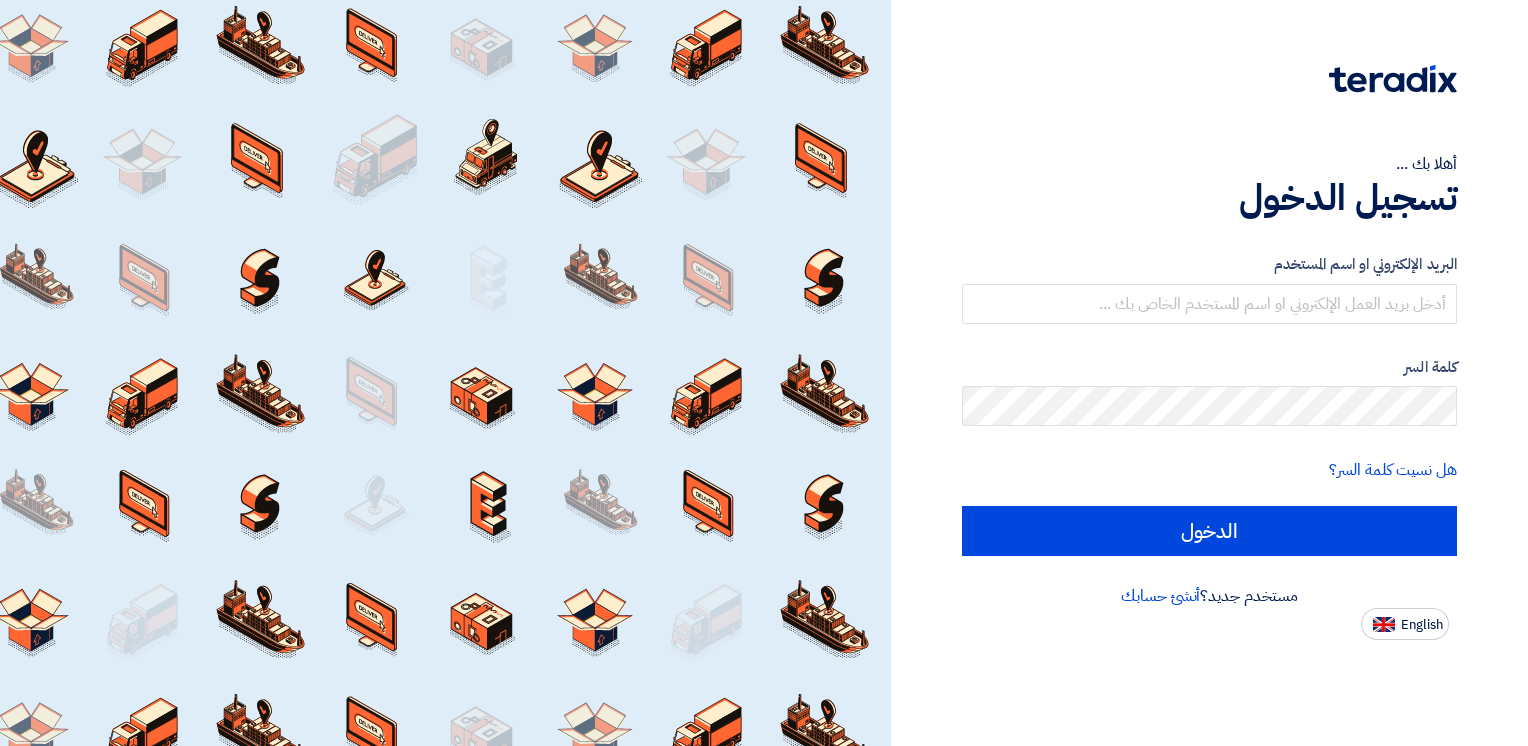 scroll, scrollTop: 0, scrollLeft: 0, axis: both 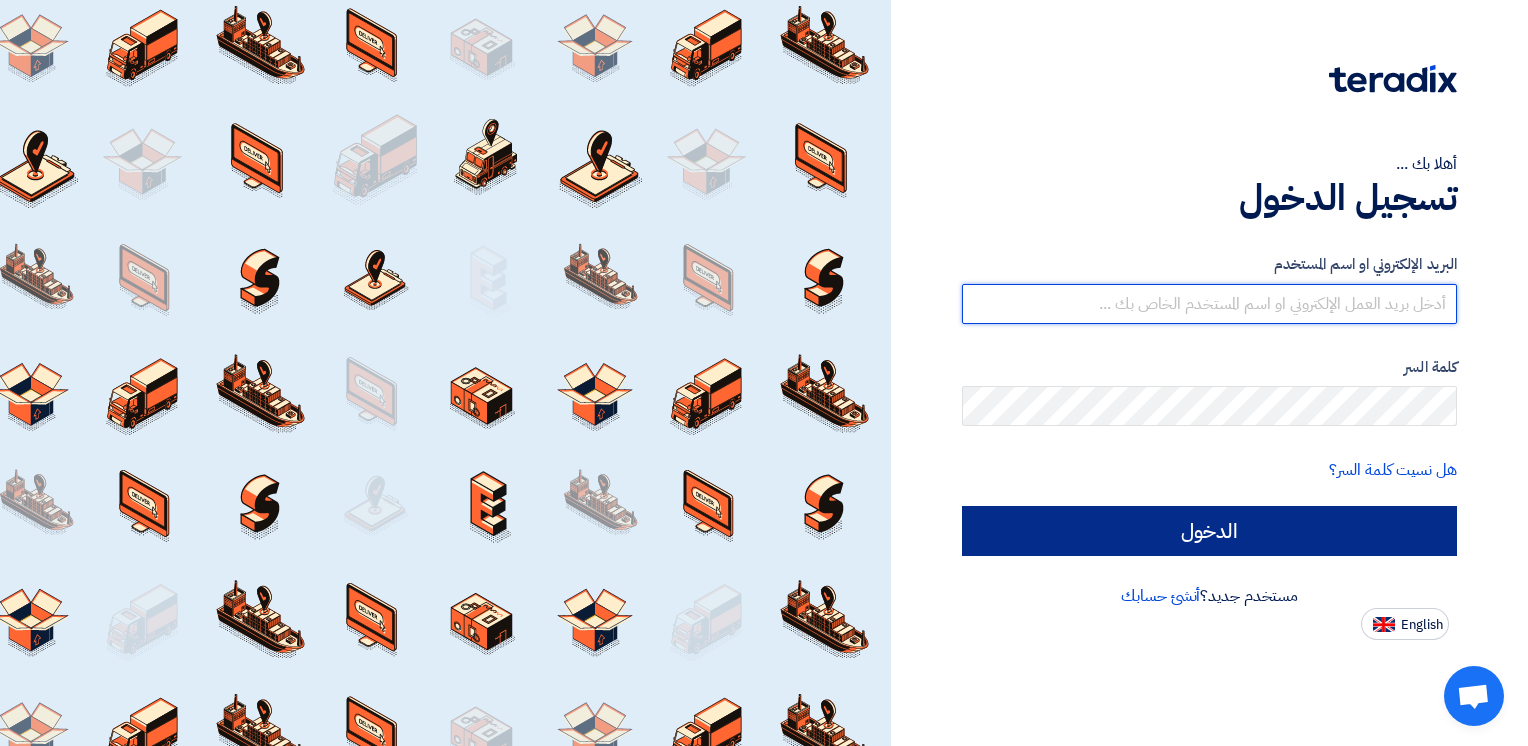 type on "[EMAIL]" 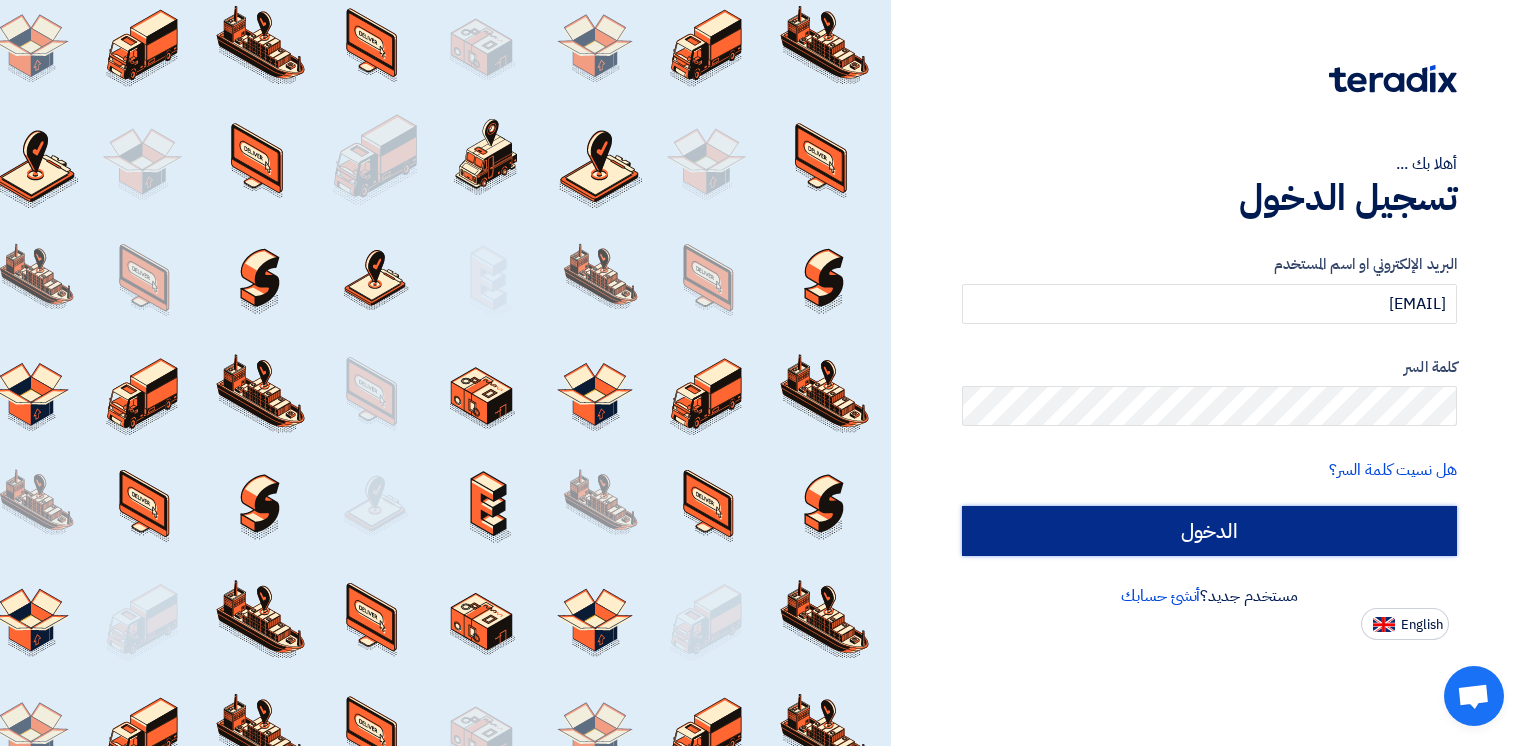click on "الدخول" 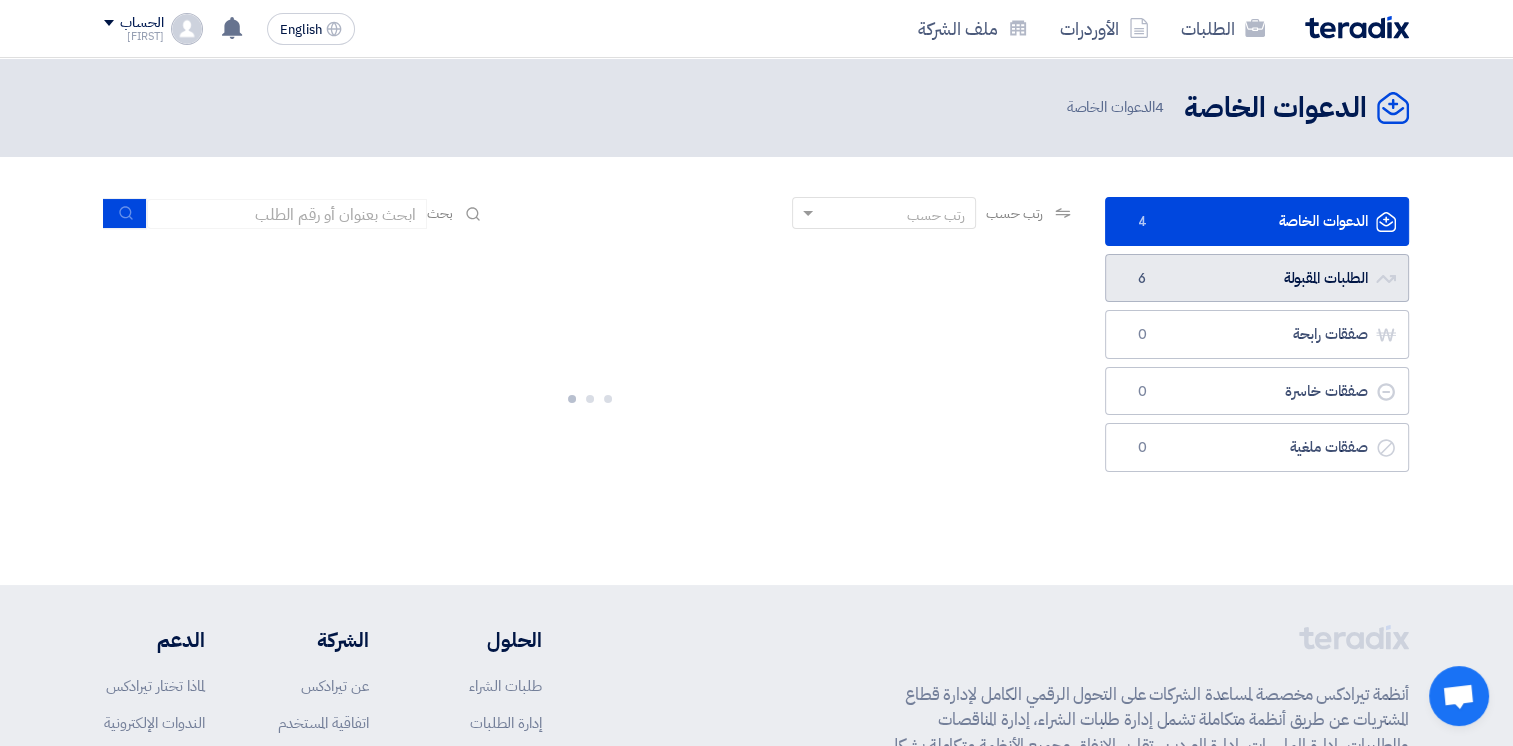 click on "الطلبات المقبولة
الطلبات المقبولة
6" 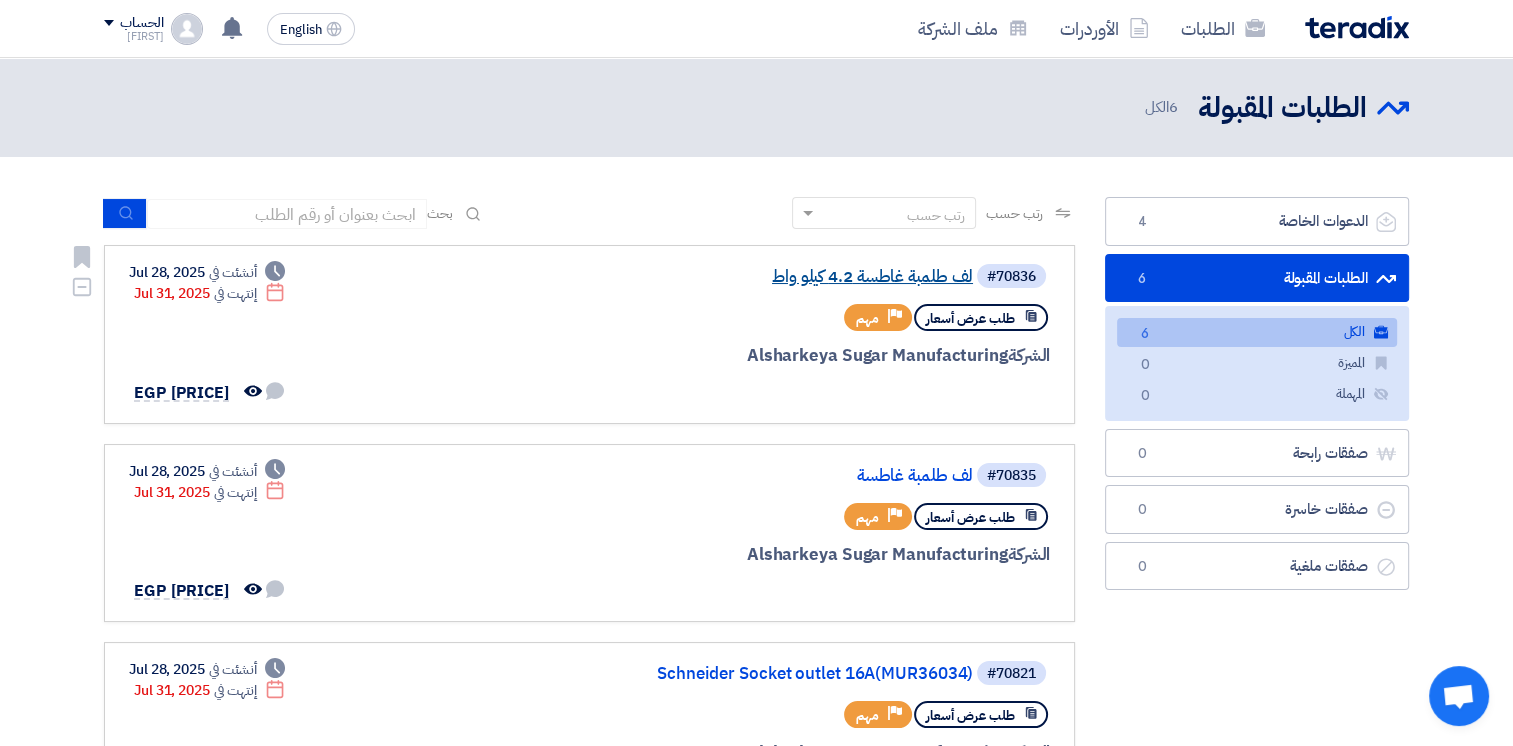 click on "لف طلمبة غاطسة 4.2 كيلو واط" 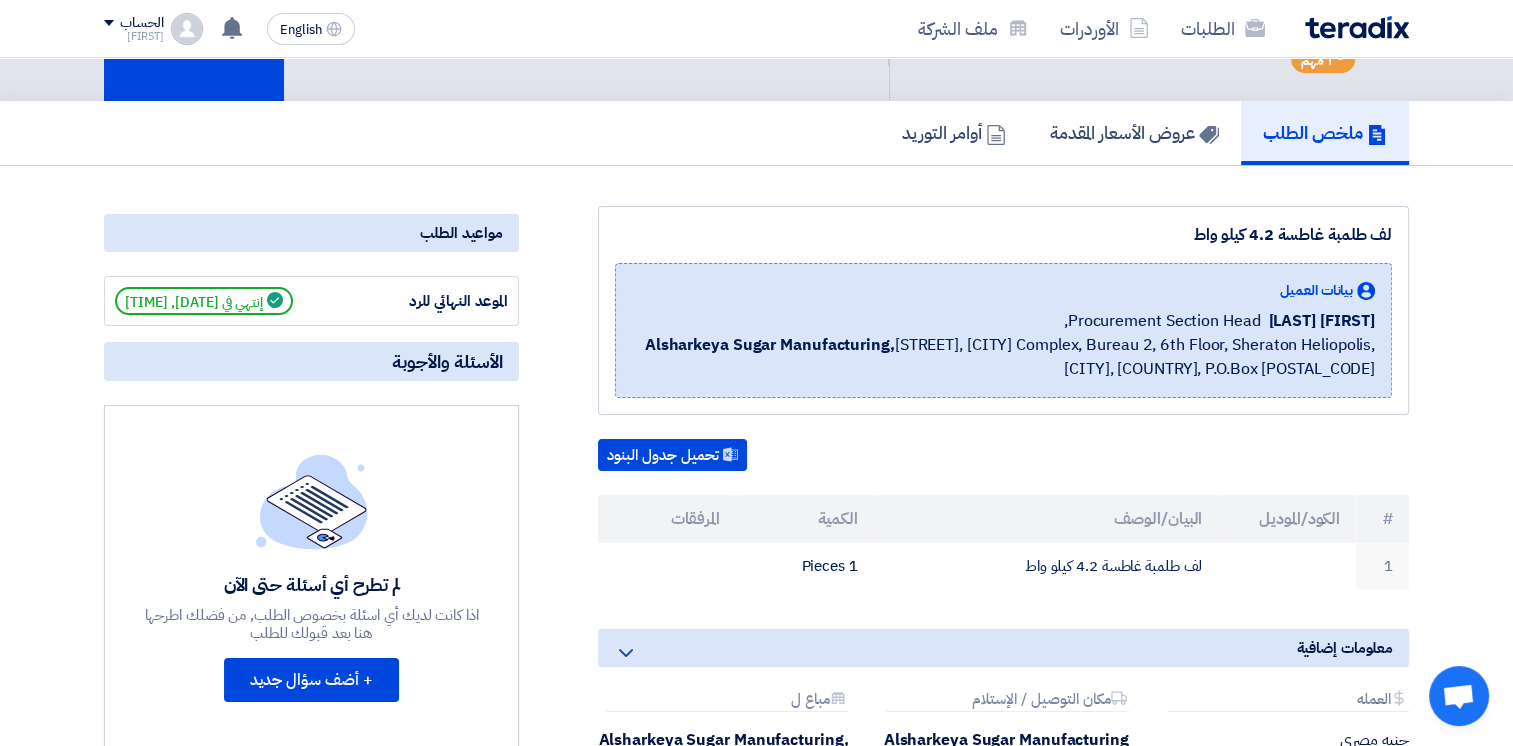 scroll, scrollTop: 0, scrollLeft: 0, axis: both 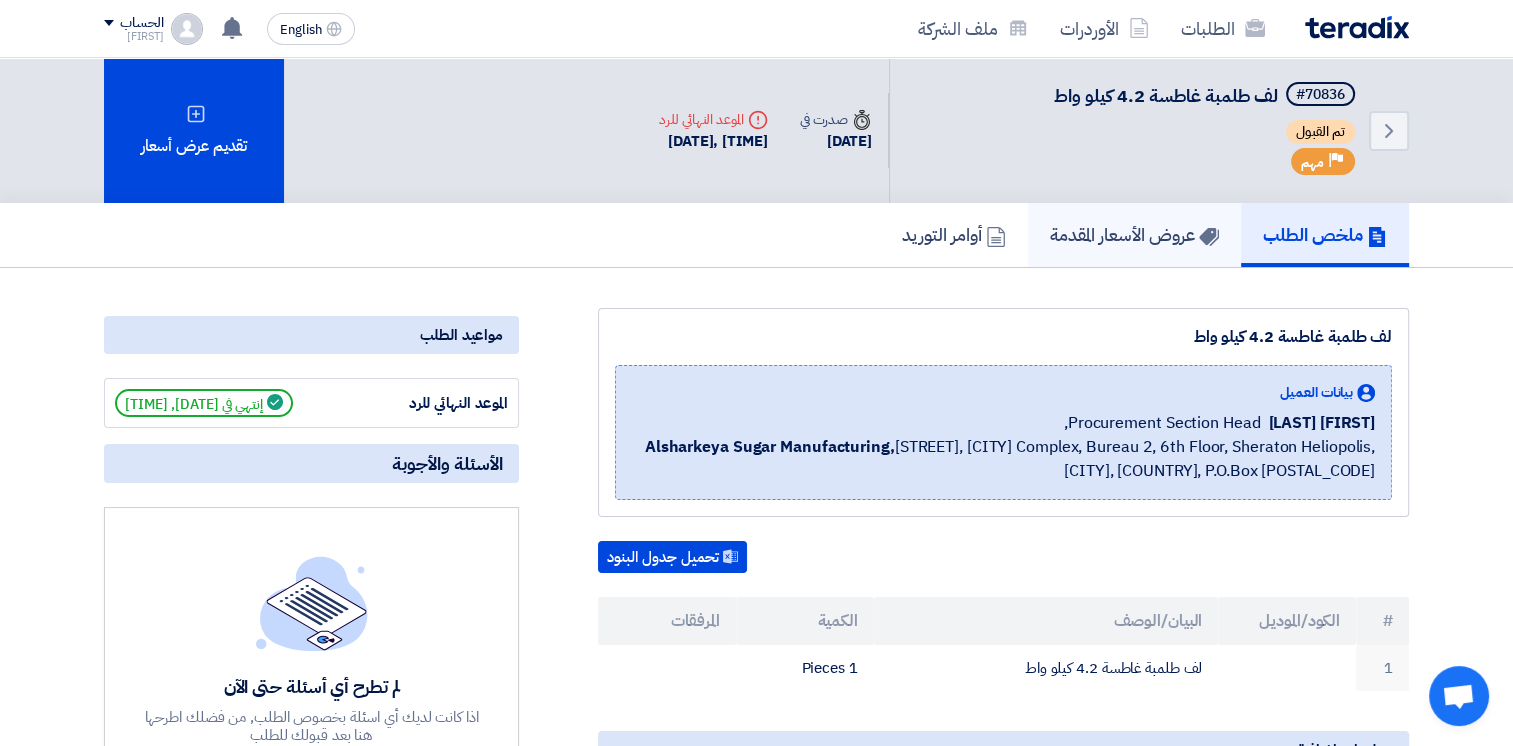 click on "عروض الأسعار المقدمة" 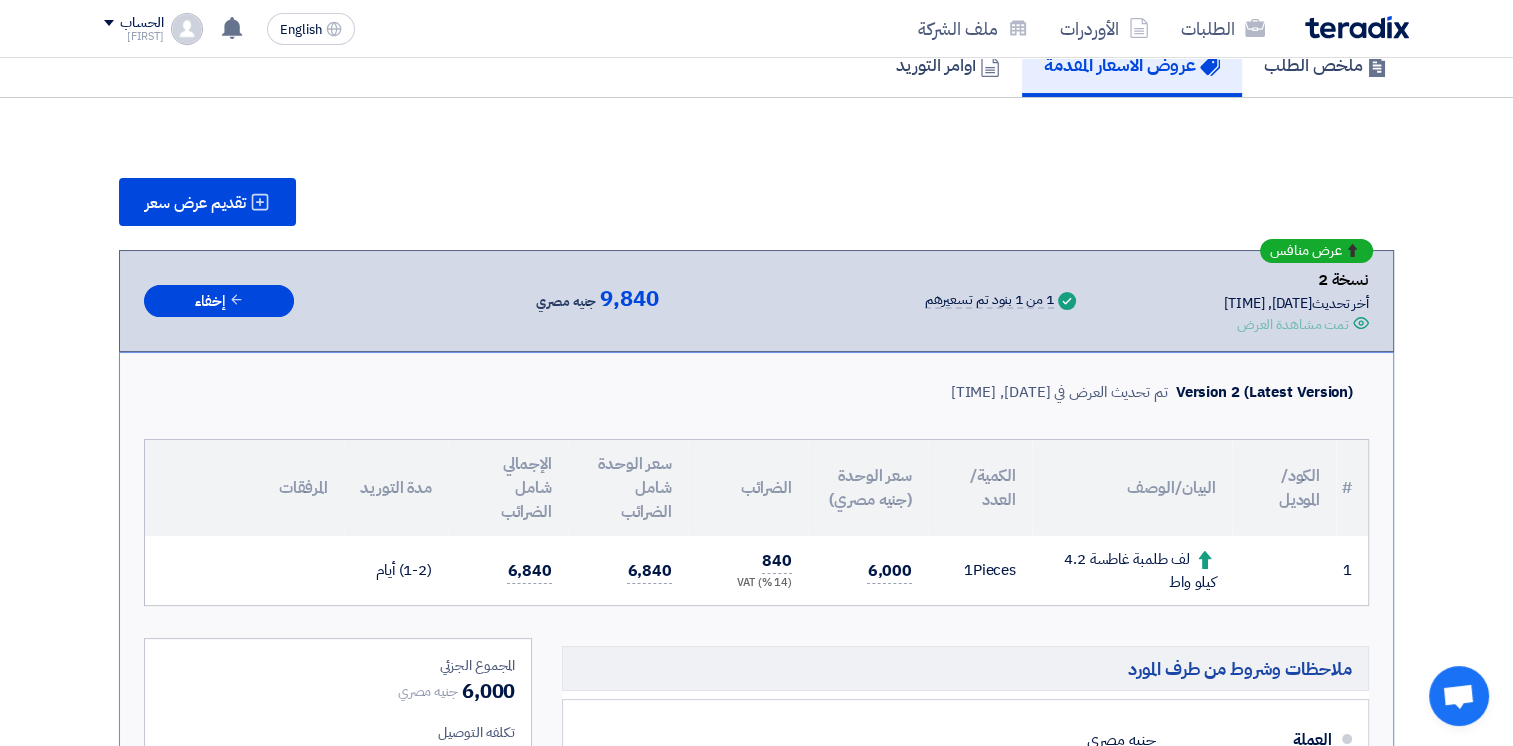 scroll, scrollTop: 200, scrollLeft: 0, axis: vertical 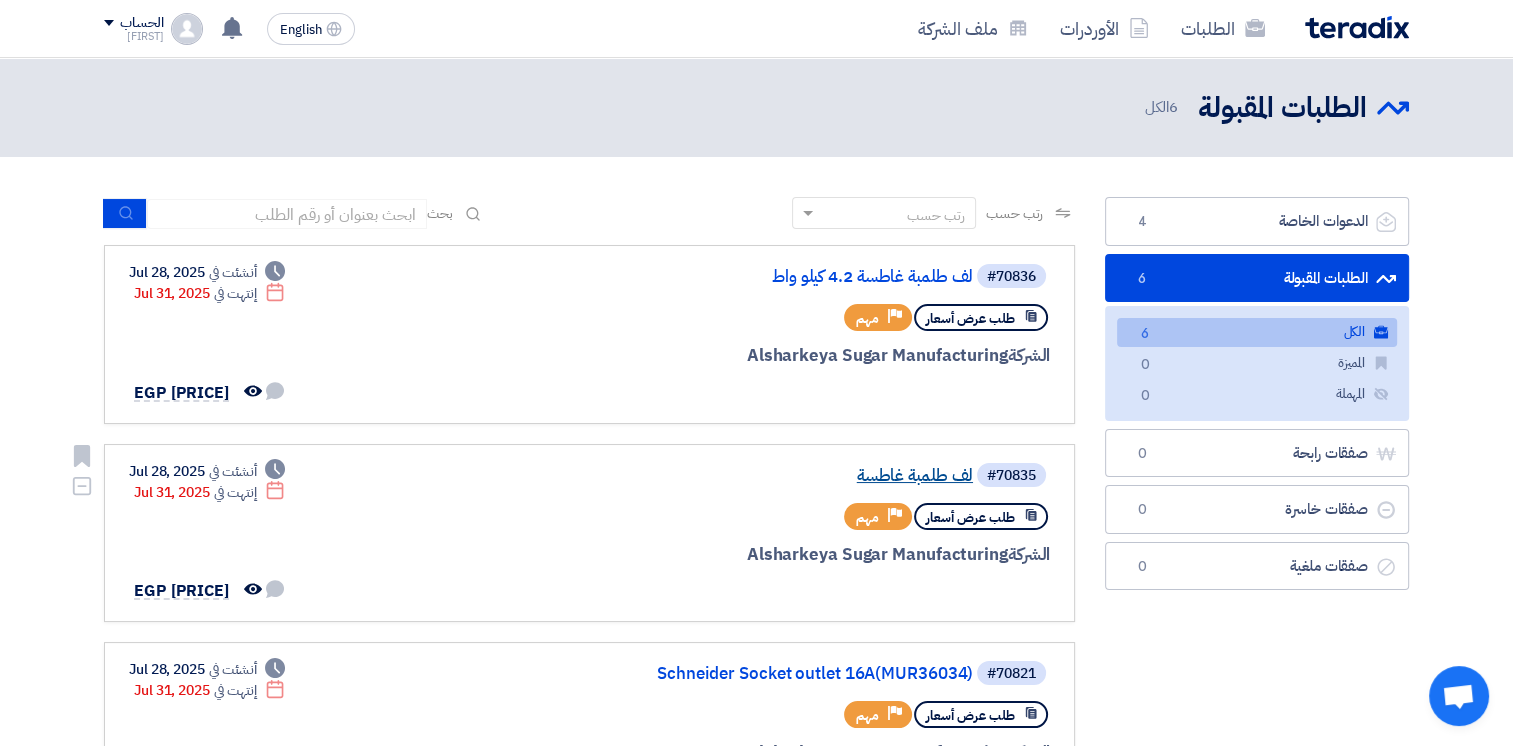 click on "لف طلمبة غاطسة" 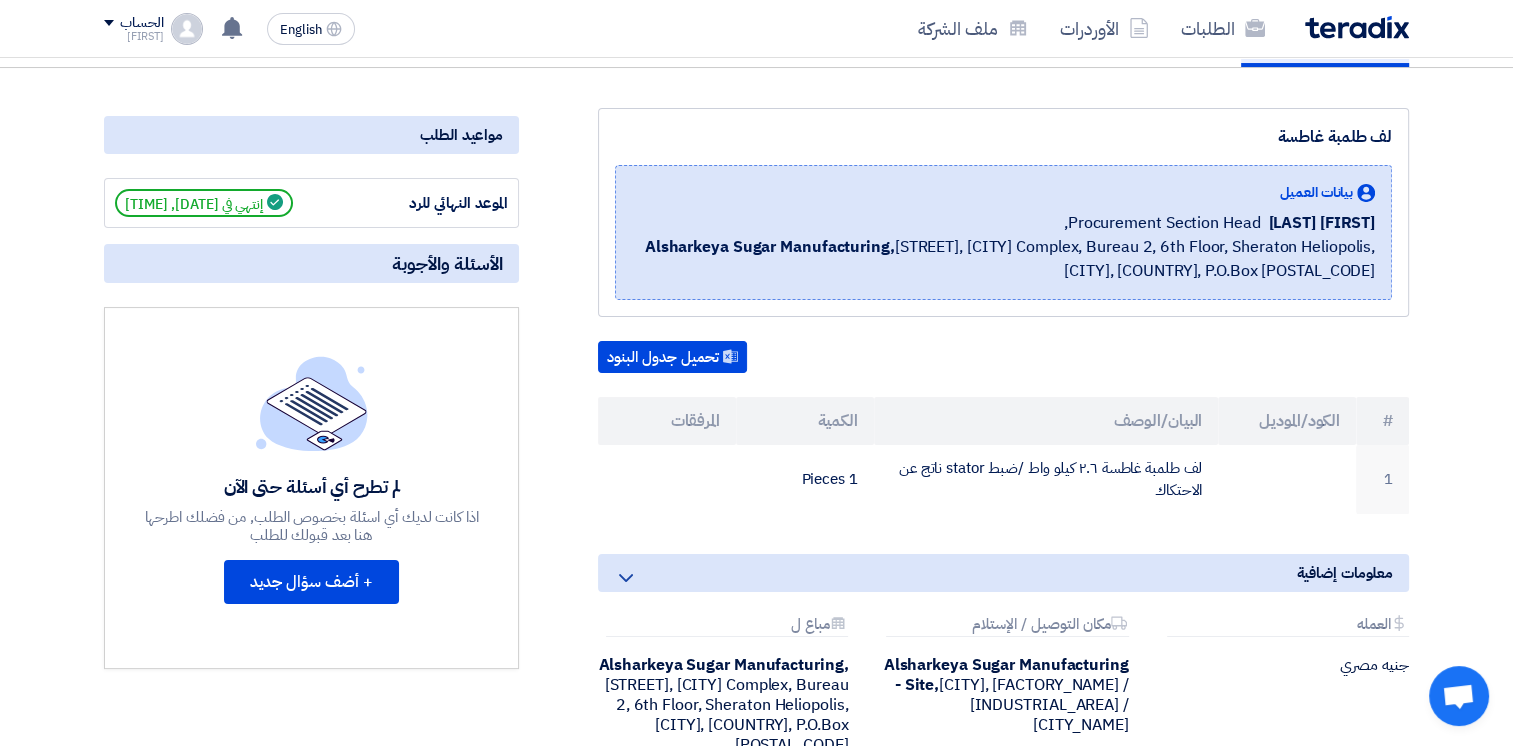 scroll, scrollTop: 0, scrollLeft: 0, axis: both 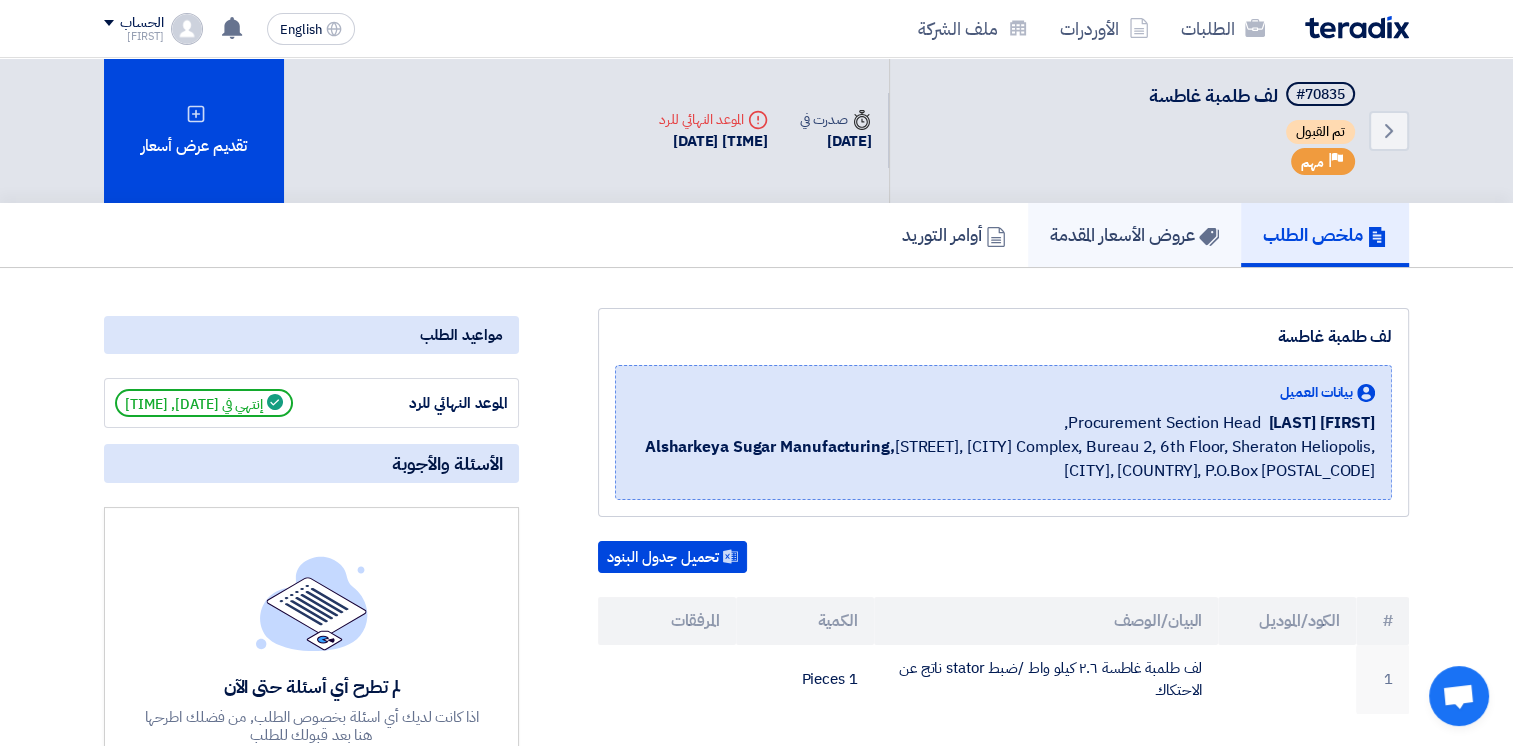 click on "عروض الأسعار المقدمة" 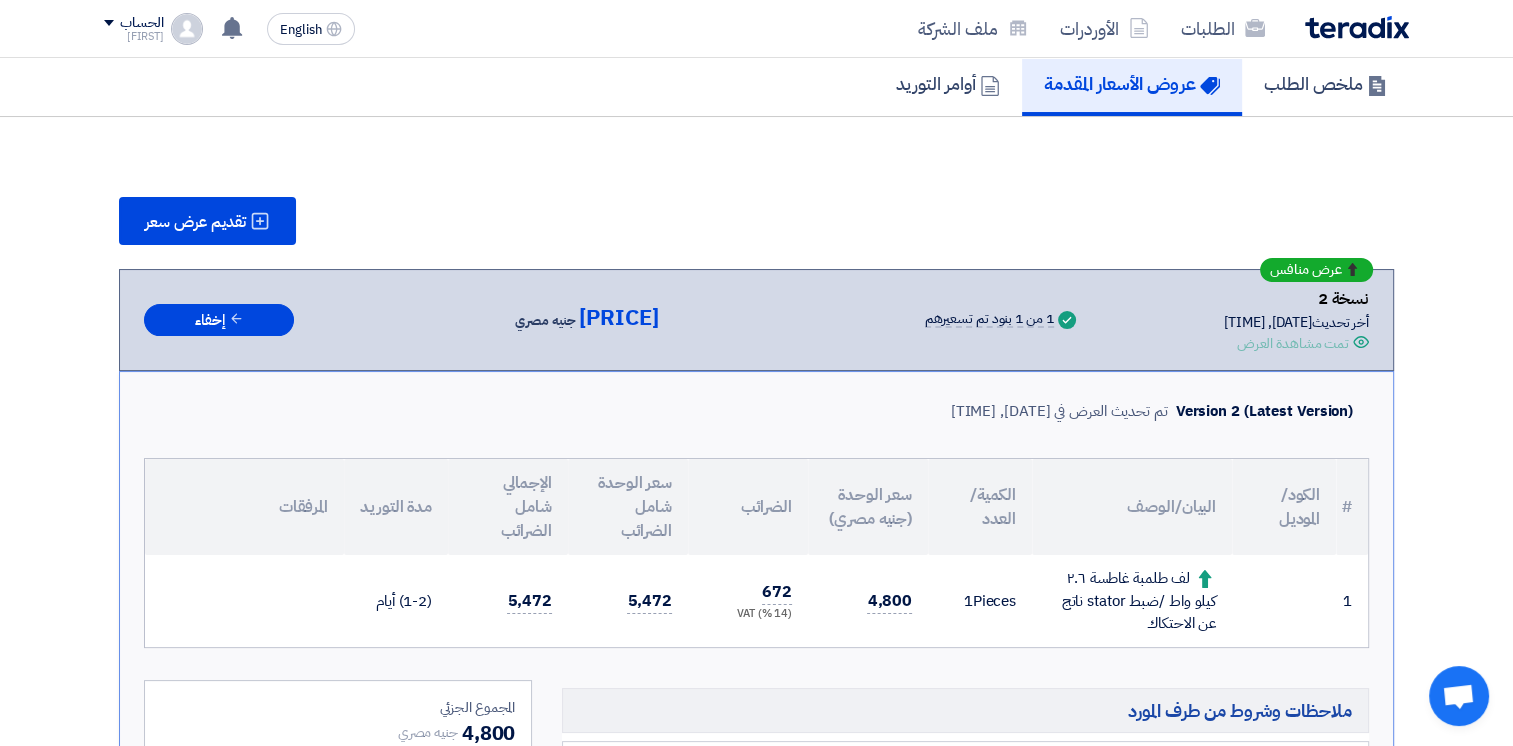 scroll, scrollTop: 200, scrollLeft: 0, axis: vertical 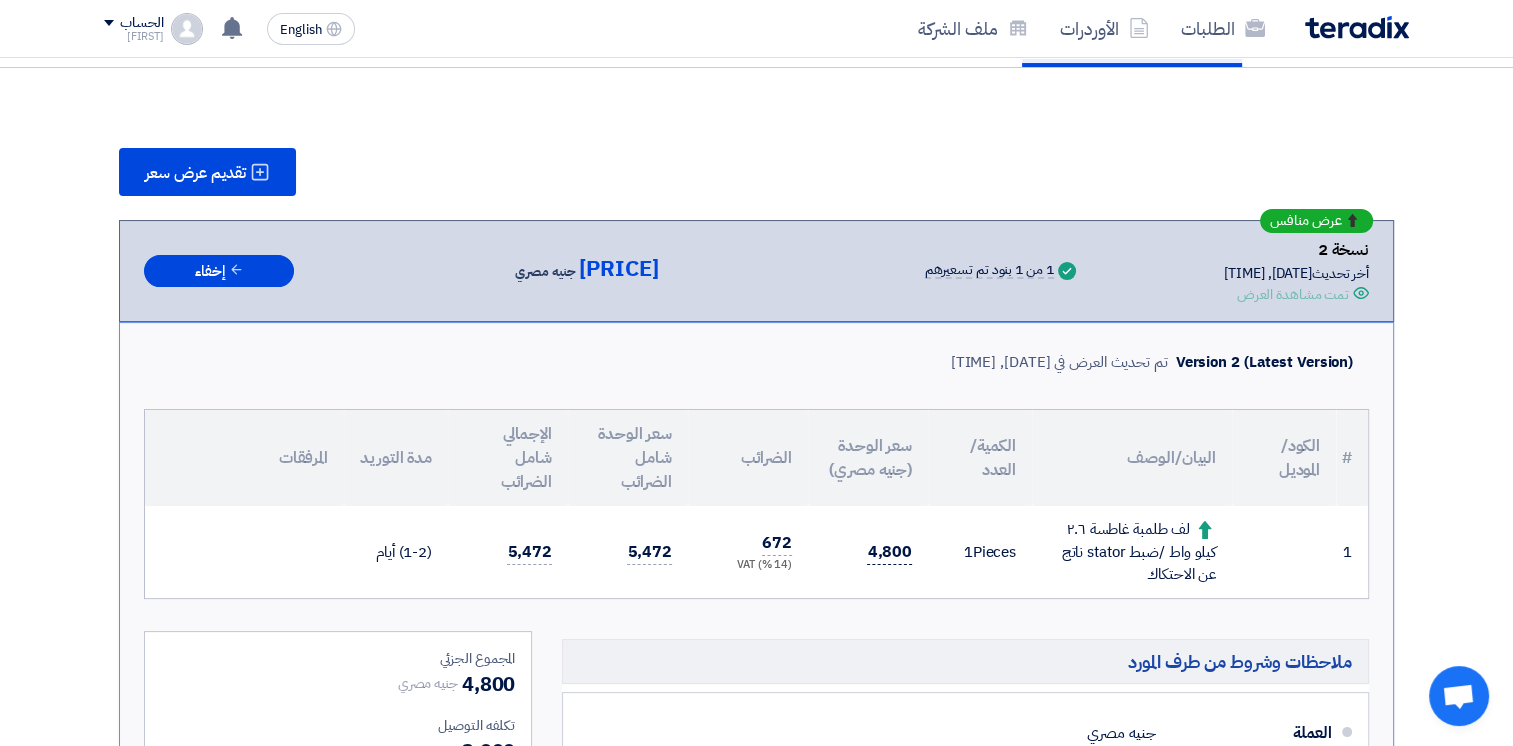 click on "4,800" at bounding box center [889, 552] 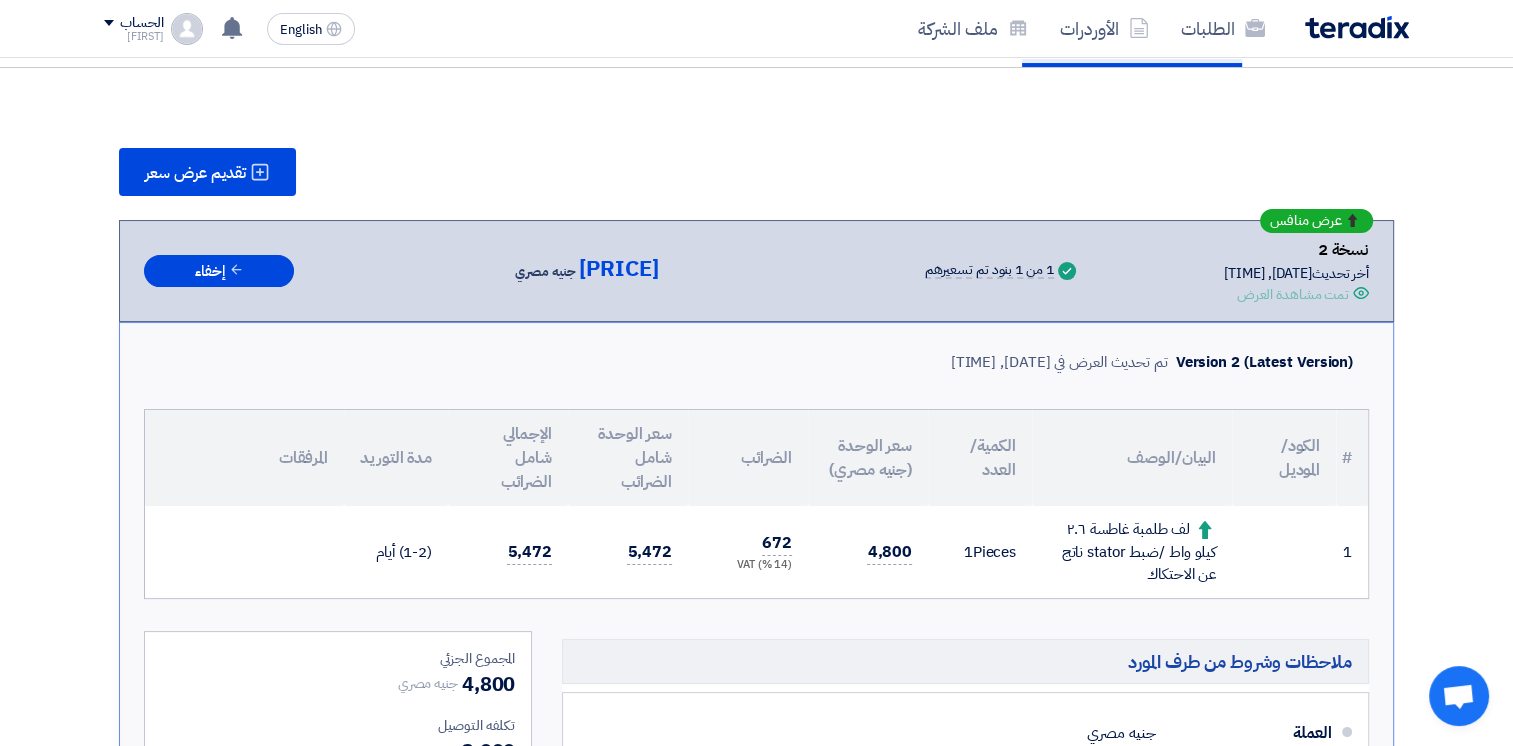 copy on "4,800" 